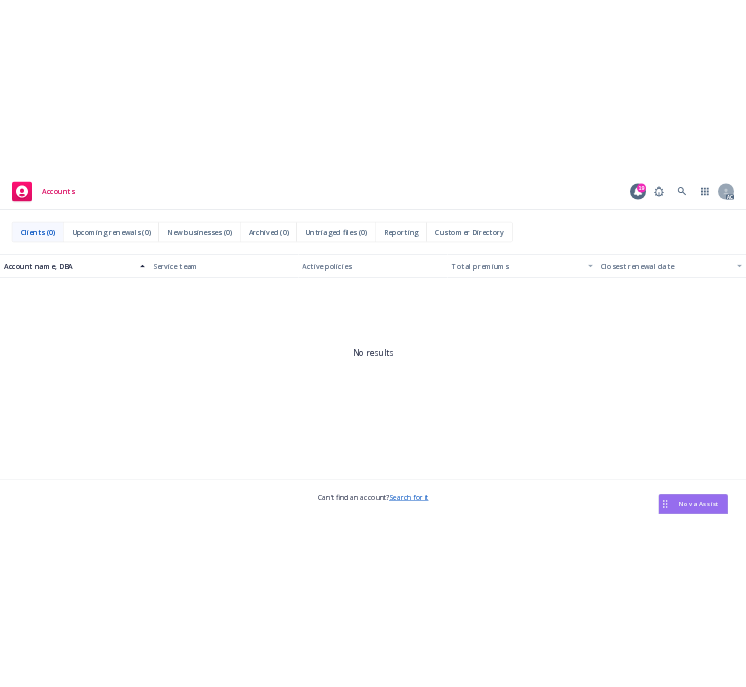 scroll, scrollTop: 0, scrollLeft: 0, axis: both 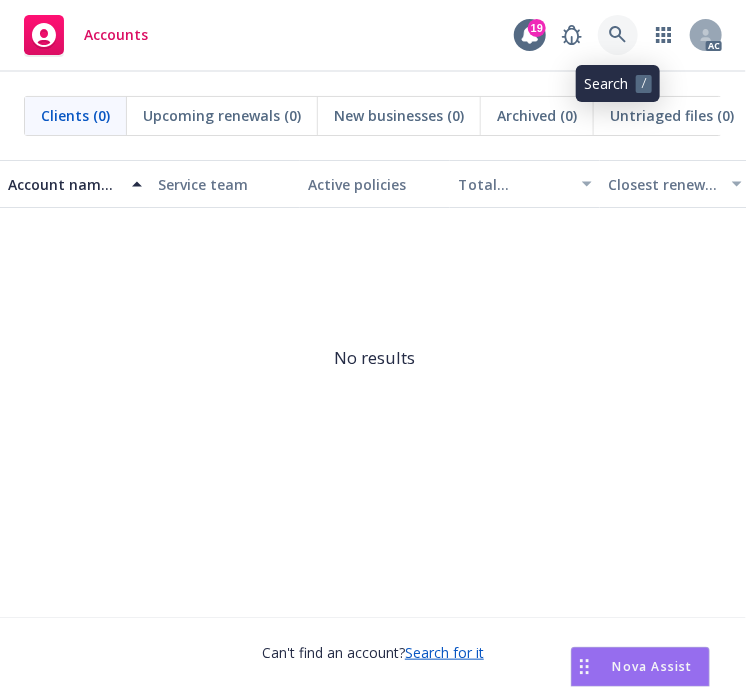 click 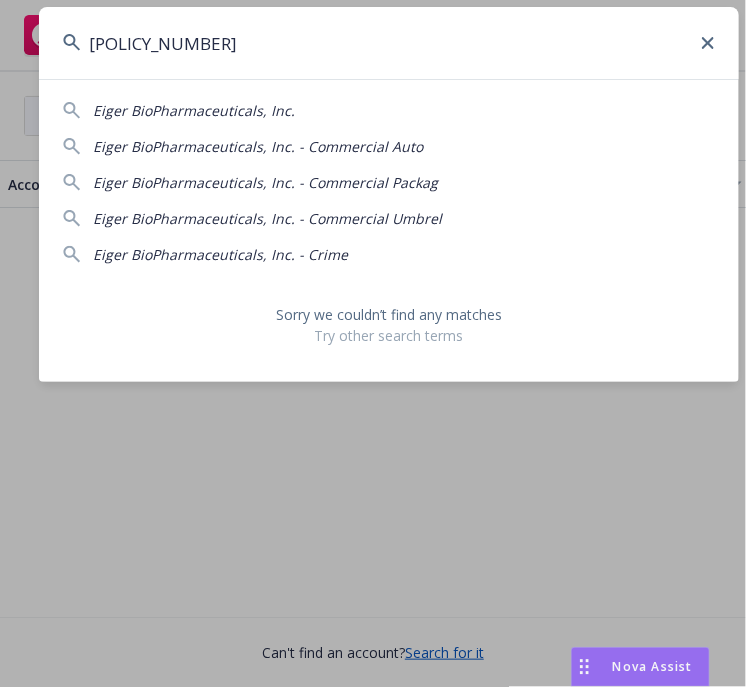 type on "[POLICY_NUMBER]" 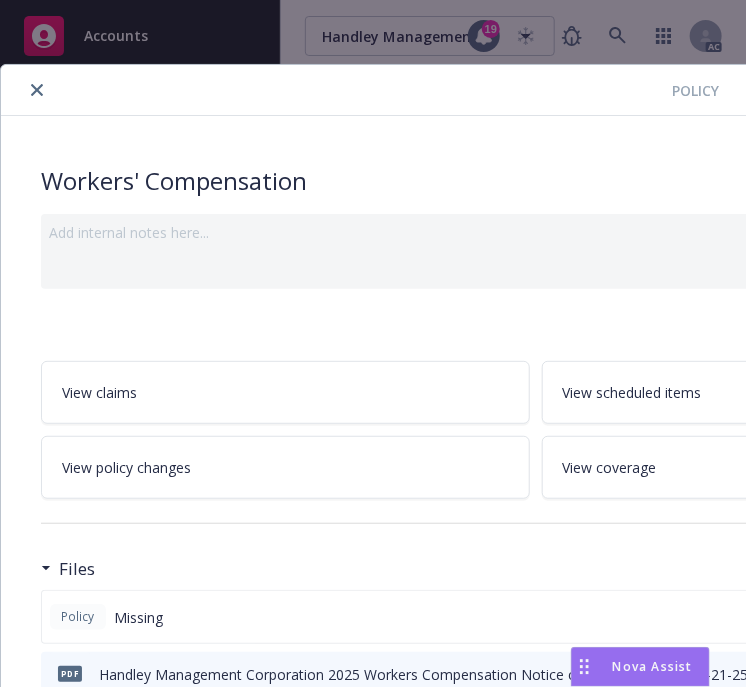 click 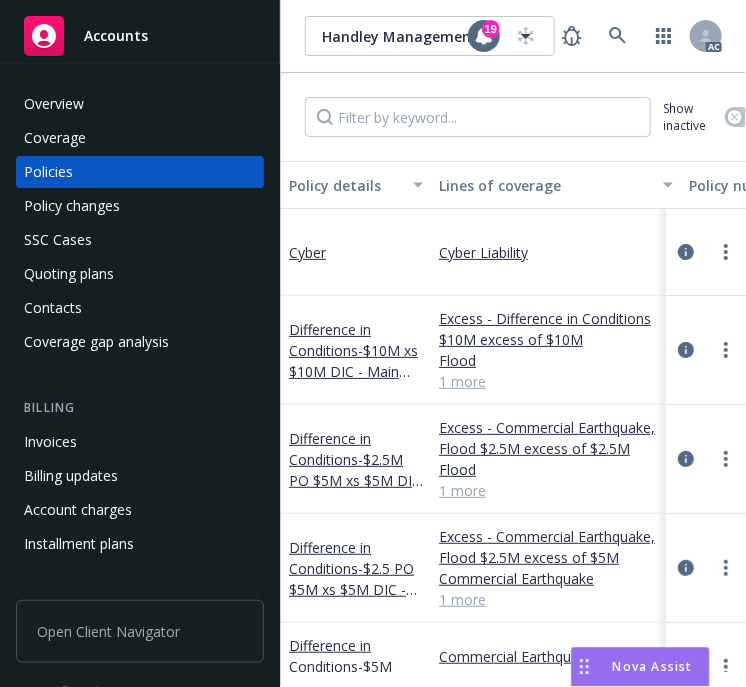 click on "Overview" at bounding box center (54, 104) 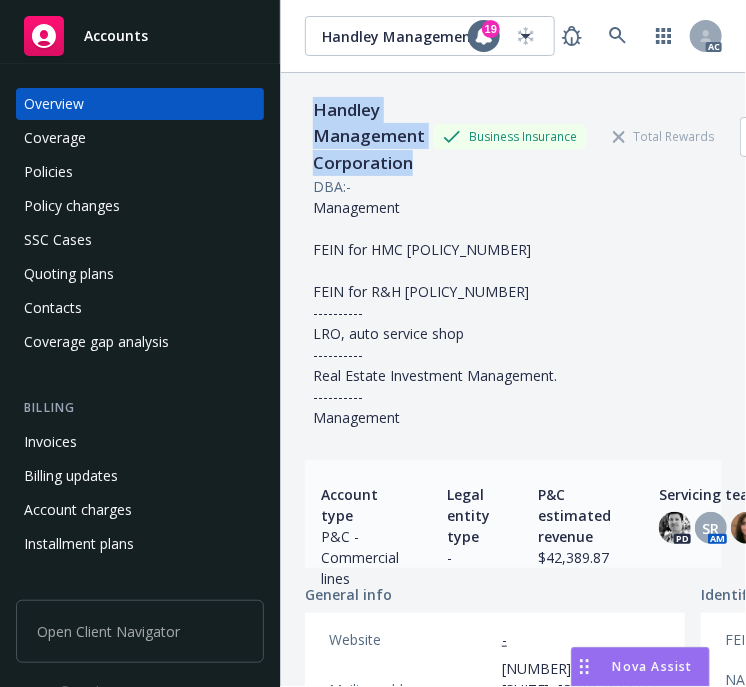 drag, startPoint x: 422, startPoint y: 164, endPoint x: 309, endPoint y: 113, distance: 123.97581 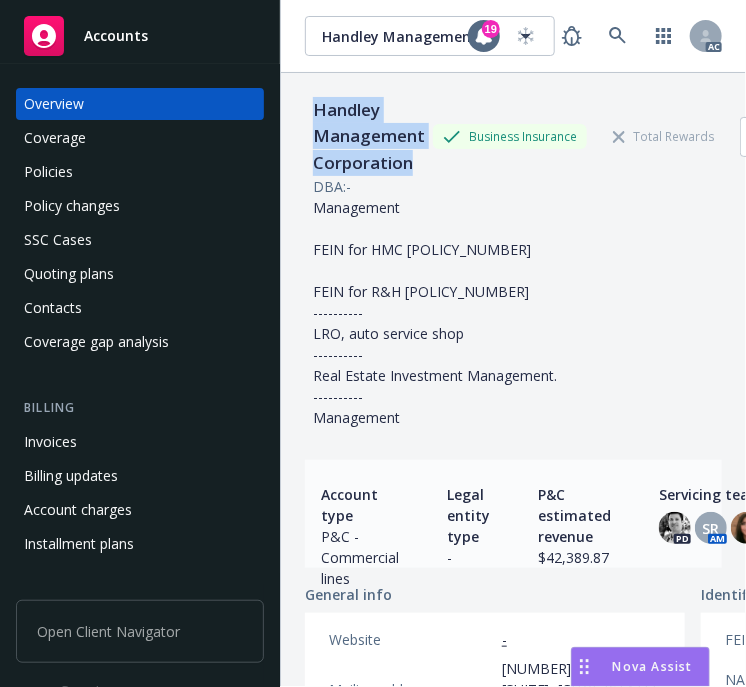 click on "Handley Management Corporation" at bounding box center [369, 136] 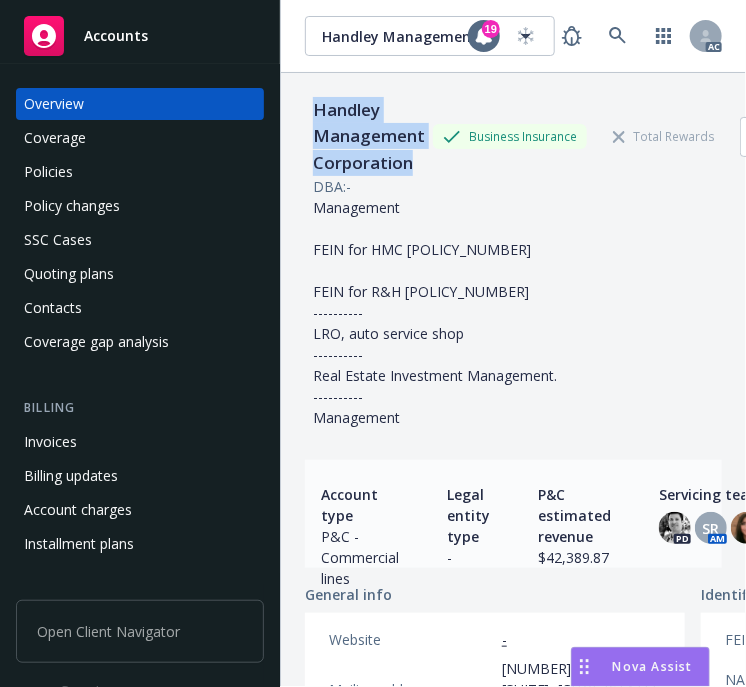 copy on "Handley Management Corporation" 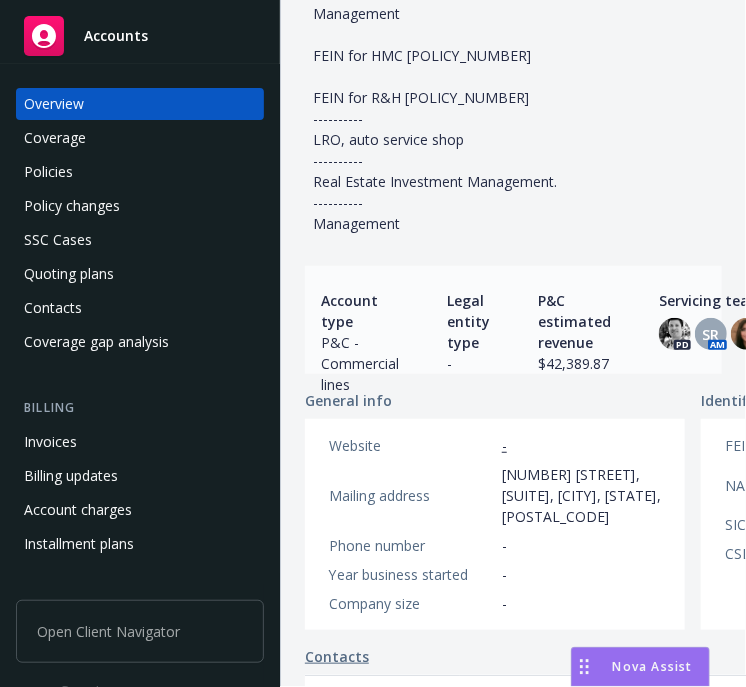 scroll, scrollTop: 500, scrollLeft: 0, axis: vertical 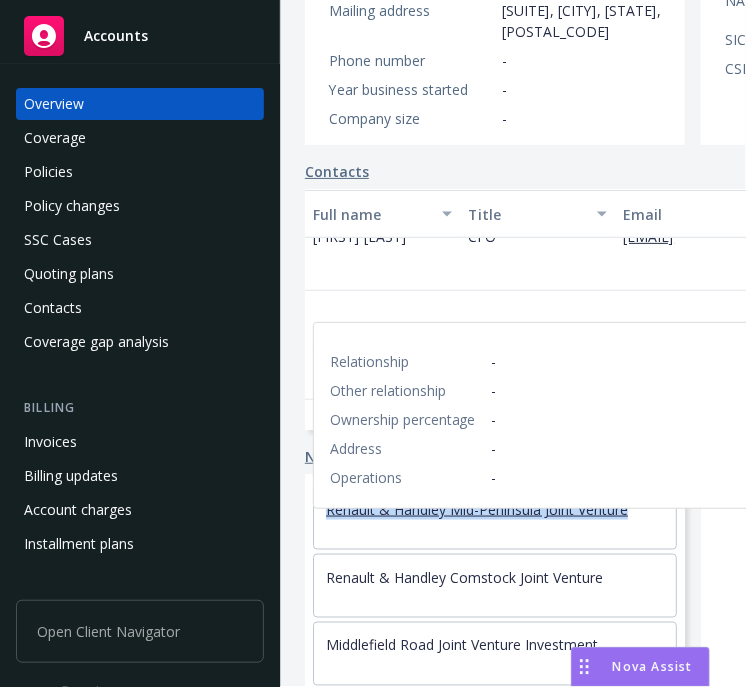 drag, startPoint x: 639, startPoint y: 546, endPoint x: 326, endPoint y: 541, distance: 313.03995 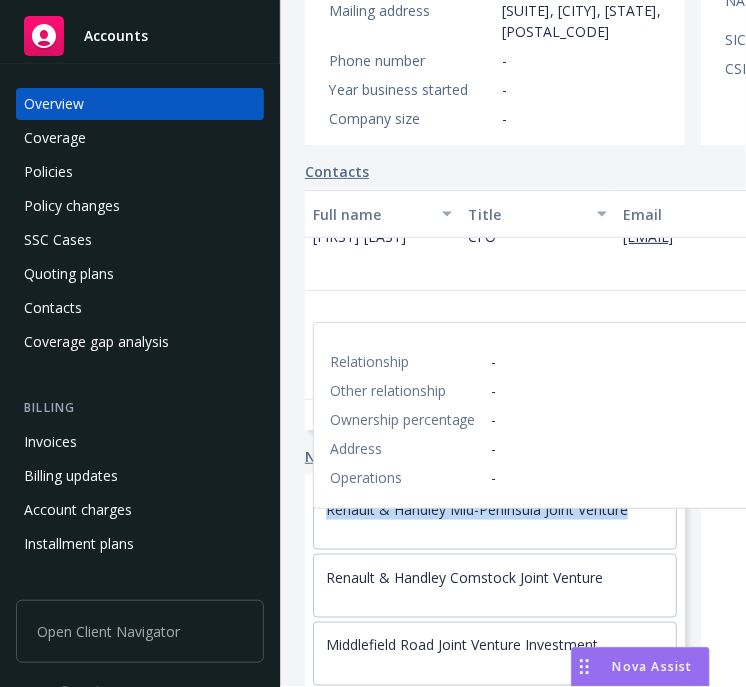 copy on "Renault & Handley Mid-Peninsula Joint Venture" 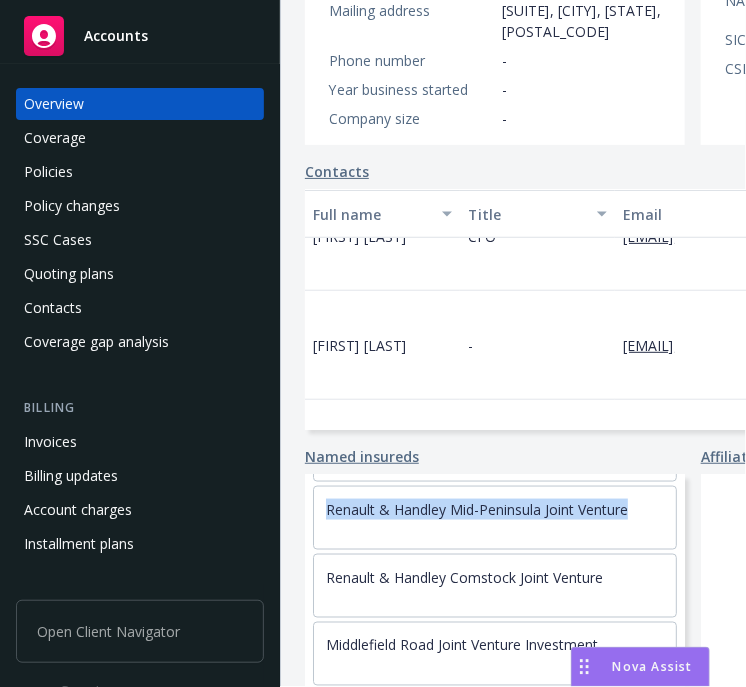 click on "Policies" at bounding box center (48, 172) 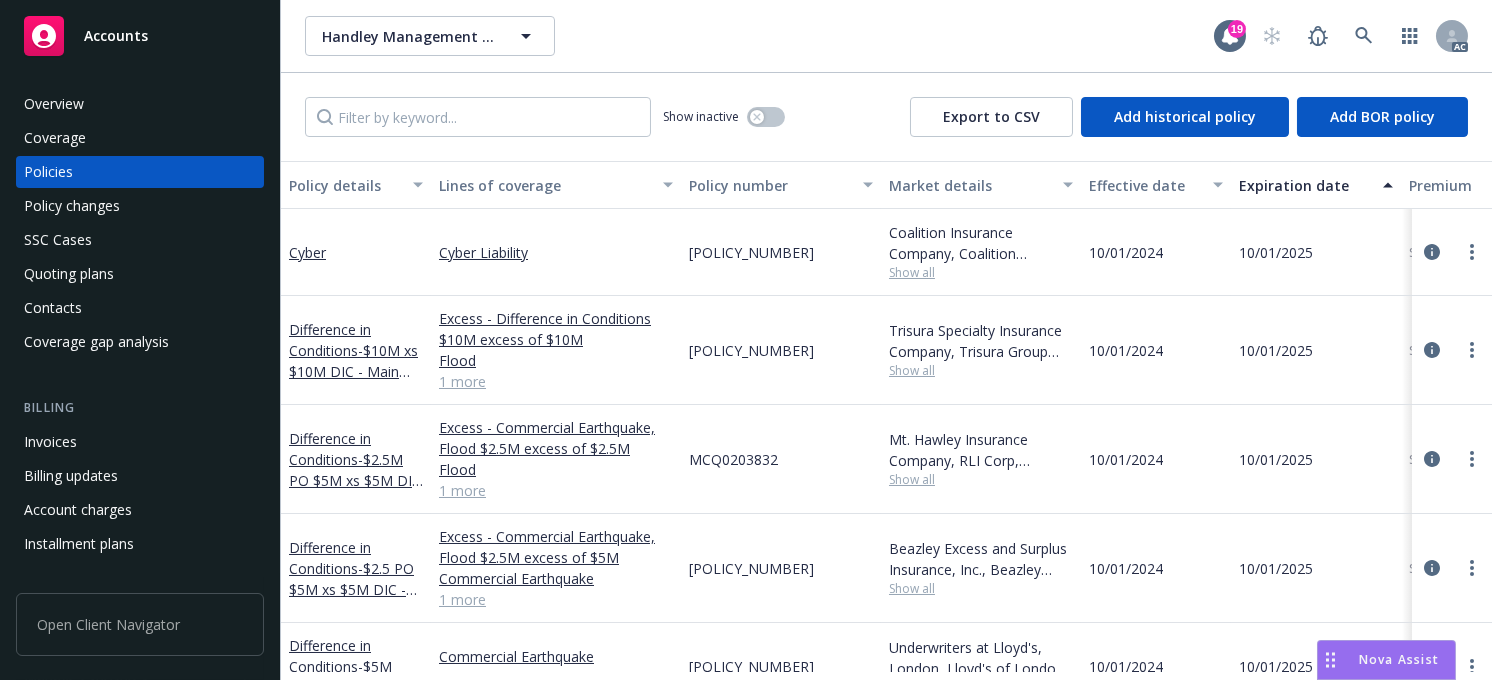 click on "Policy number" at bounding box center [770, 185] 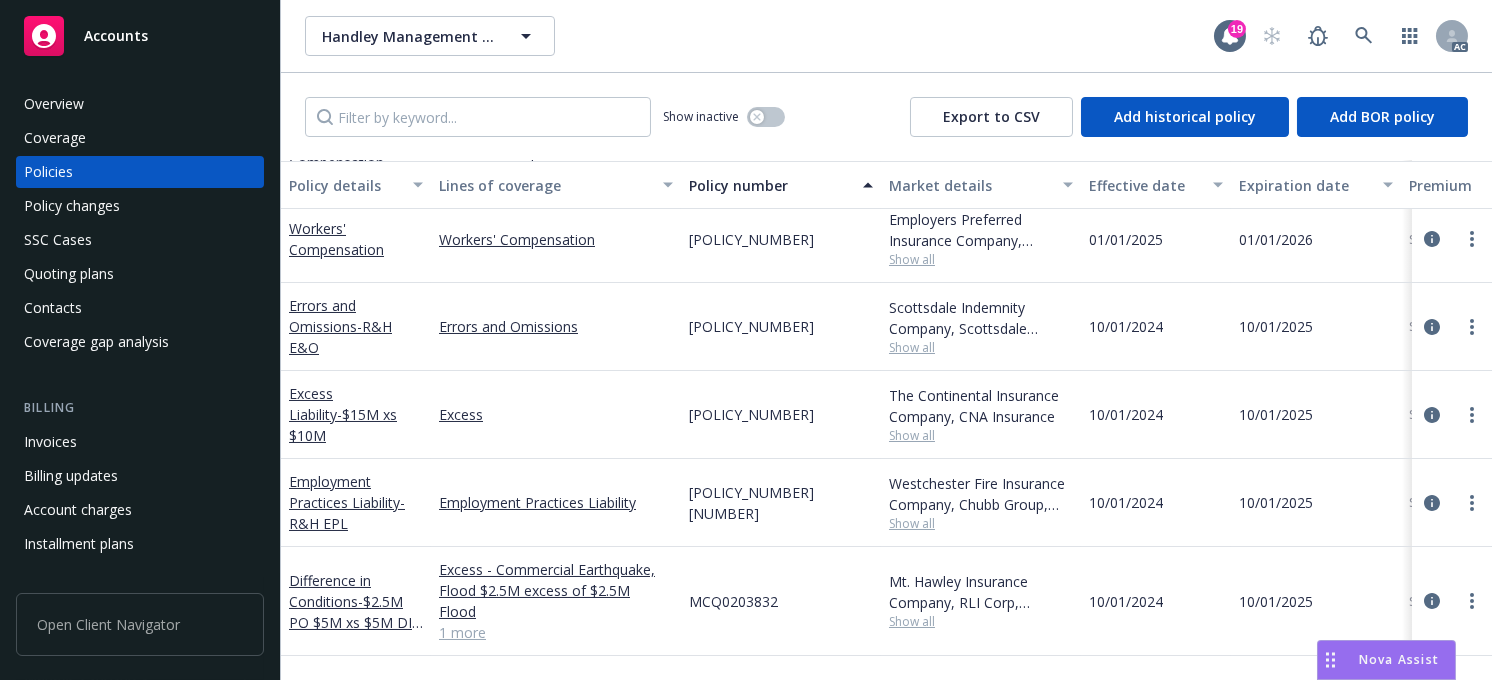 scroll, scrollTop: 500, scrollLeft: 0, axis: vertical 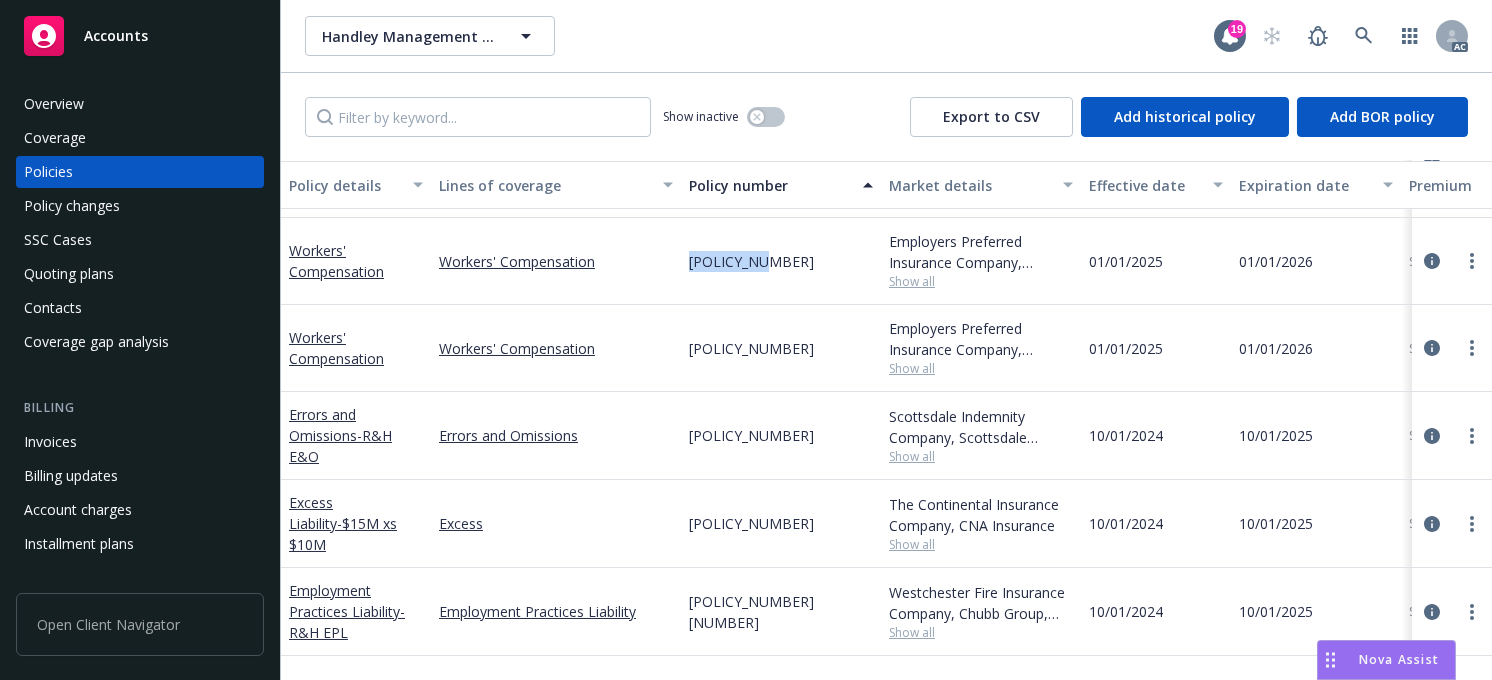 drag, startPoint x: 800, startPoint y: 256, endPoint x: 688, endPoint y: 262, distance: 112.1606 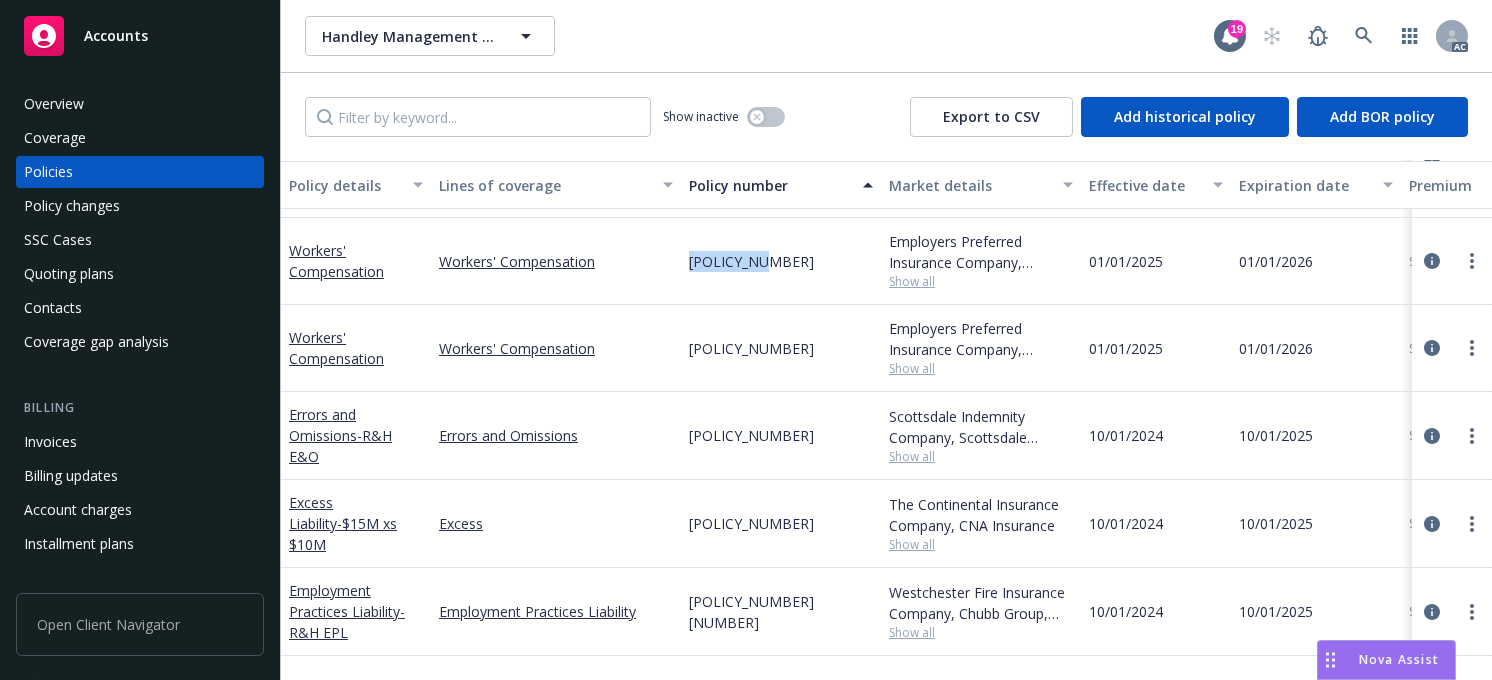 click on "[POLICY_NUMBER]" at bounding box center (781, 261) 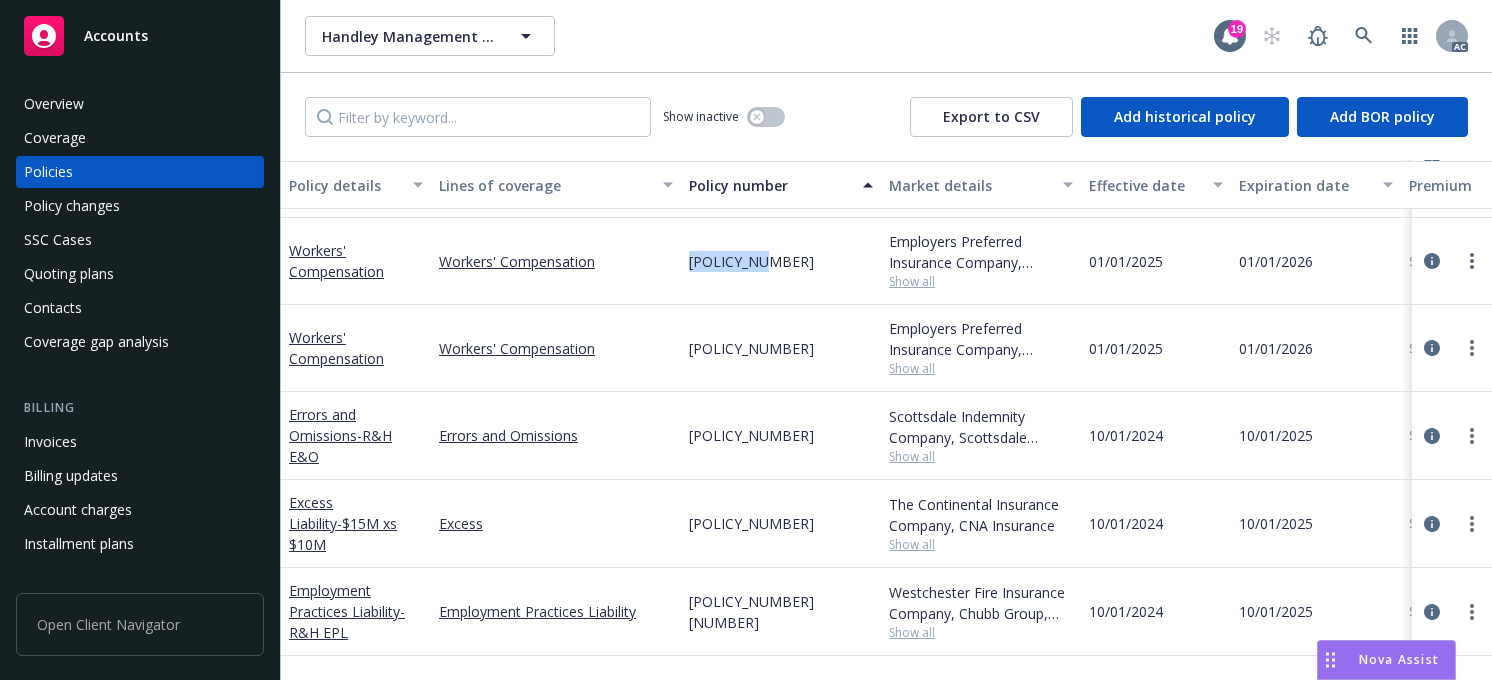 copy on "[POLICY_NUMBER]" 